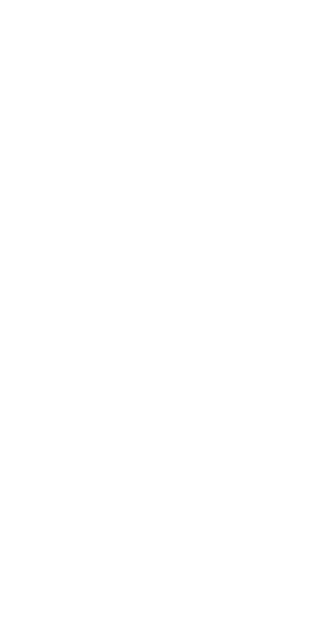 scroll, scrollTop: 0, scrollLeft: 0, axis: both 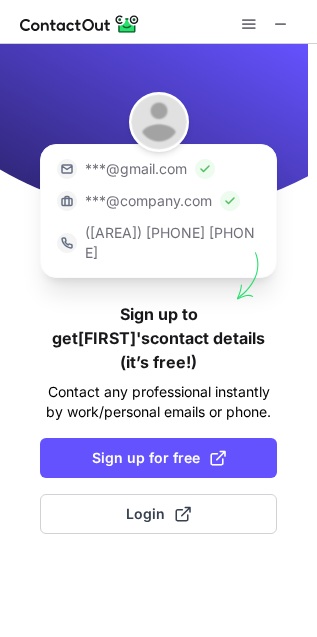 click at bounding box center [265, 24] 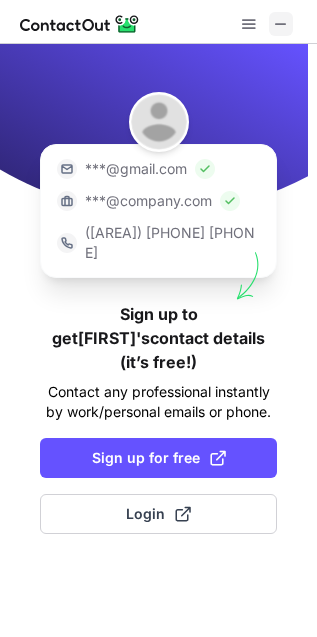 click at bounding box center (281, 24) 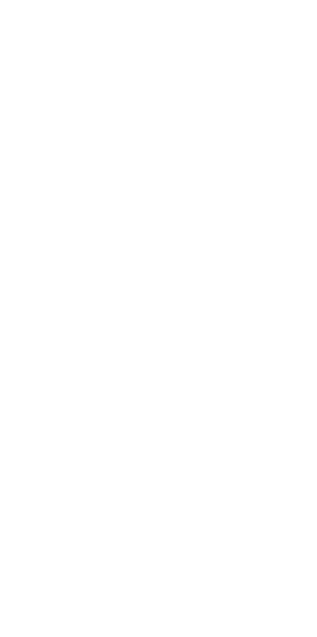 scroll, scrollTop: 0, scrollLeft: 0, axis: both 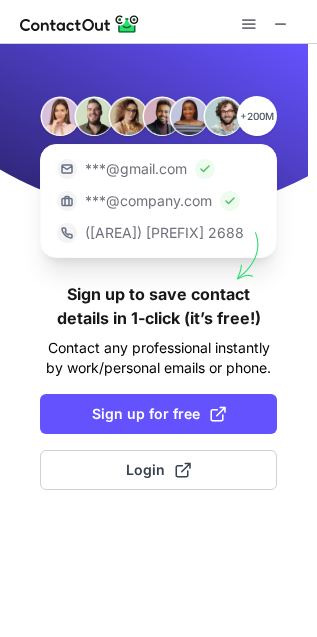 click at bounding box center (265, 24) 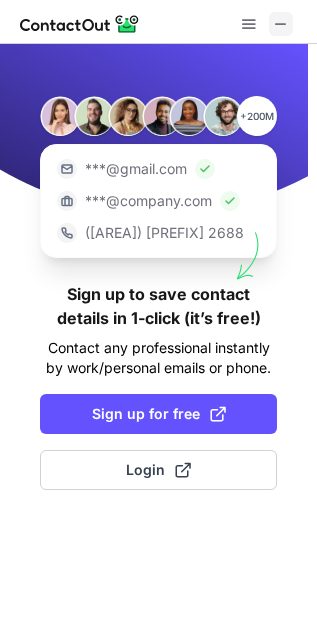 click at bounding box center (281, 24) 